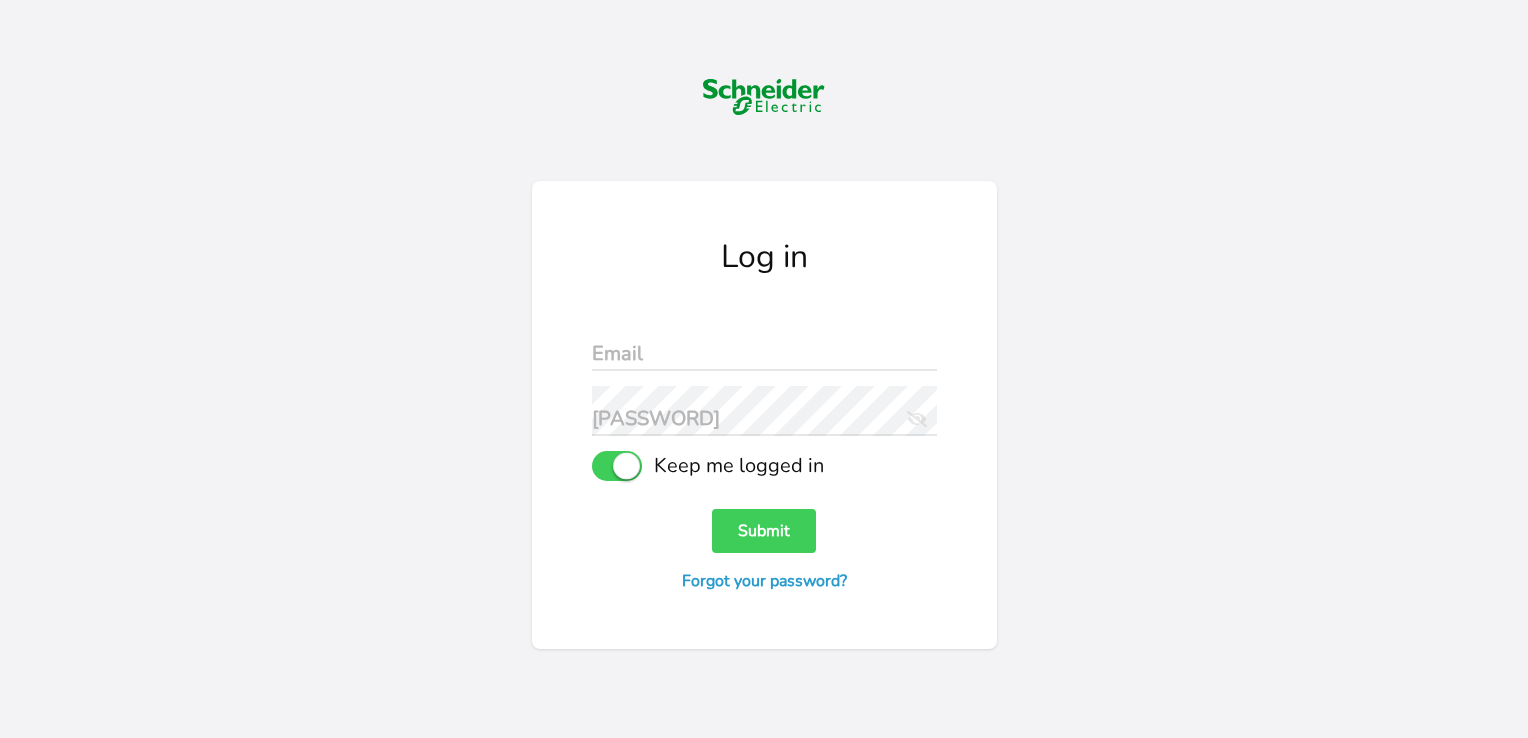 scroll, scrollTop: 0, scrollLeft: 0, axis: both 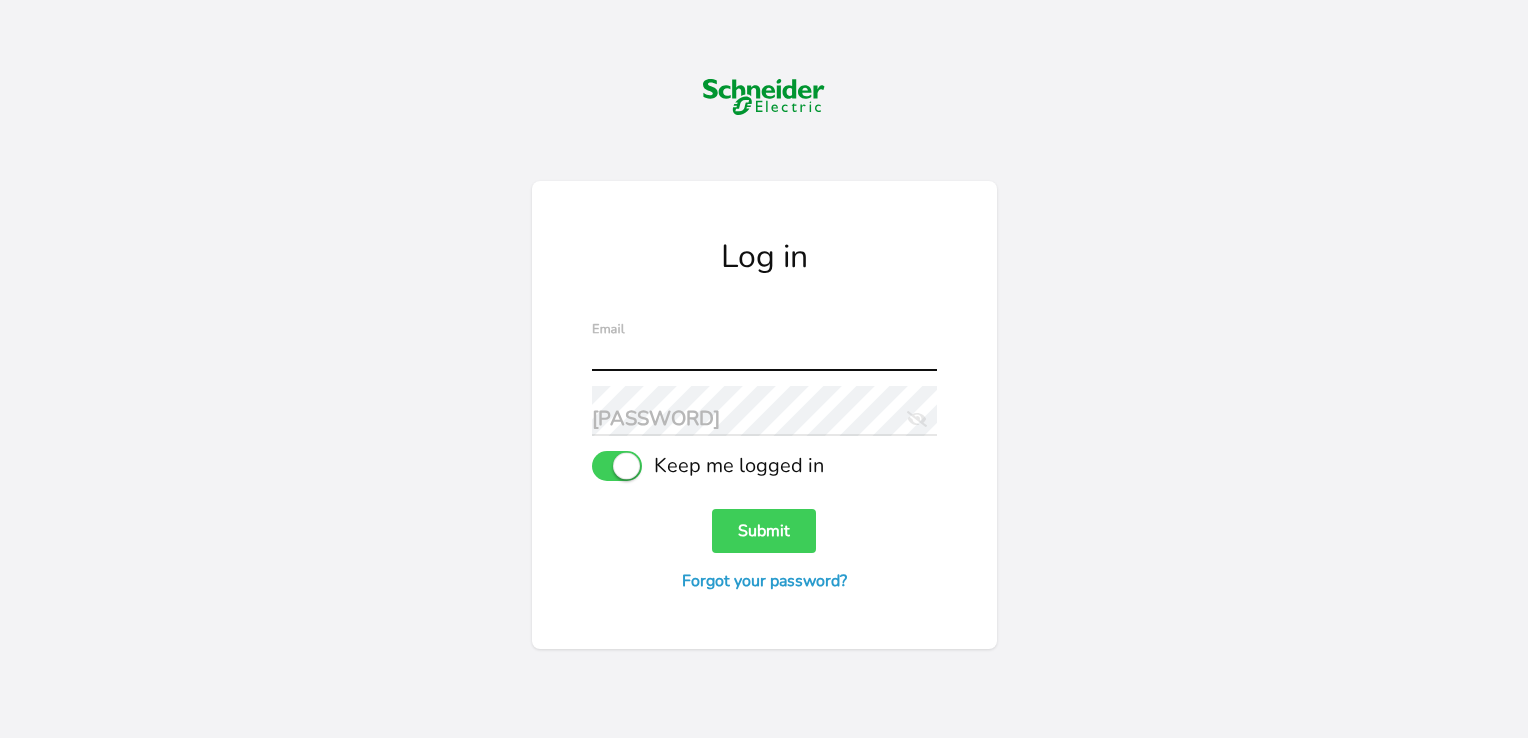 click at bounding box center [764, 346] 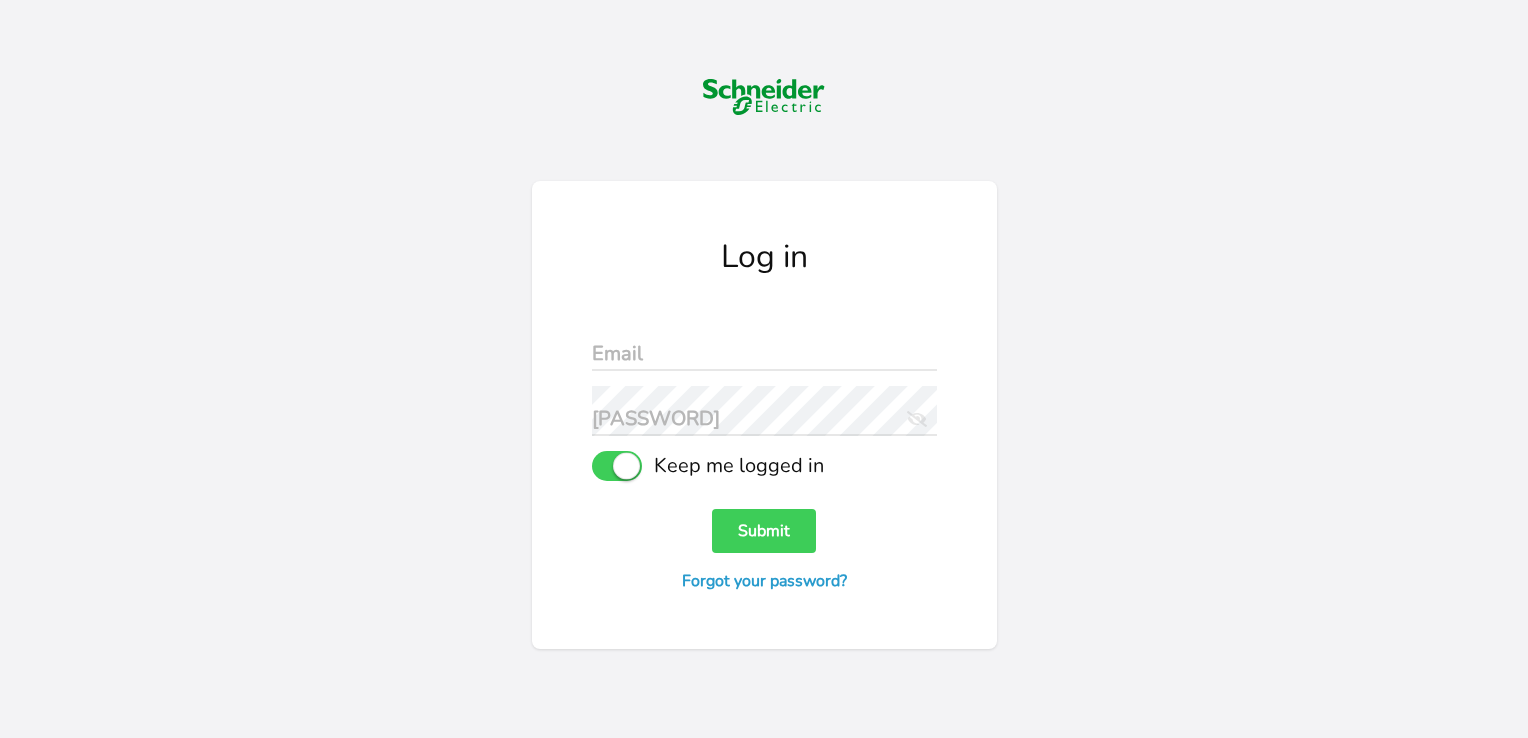 click on "Log in Email Password Eye Slash Icon Keep me logged in Submit Forgot your password?" at bounding box center [764, 369] 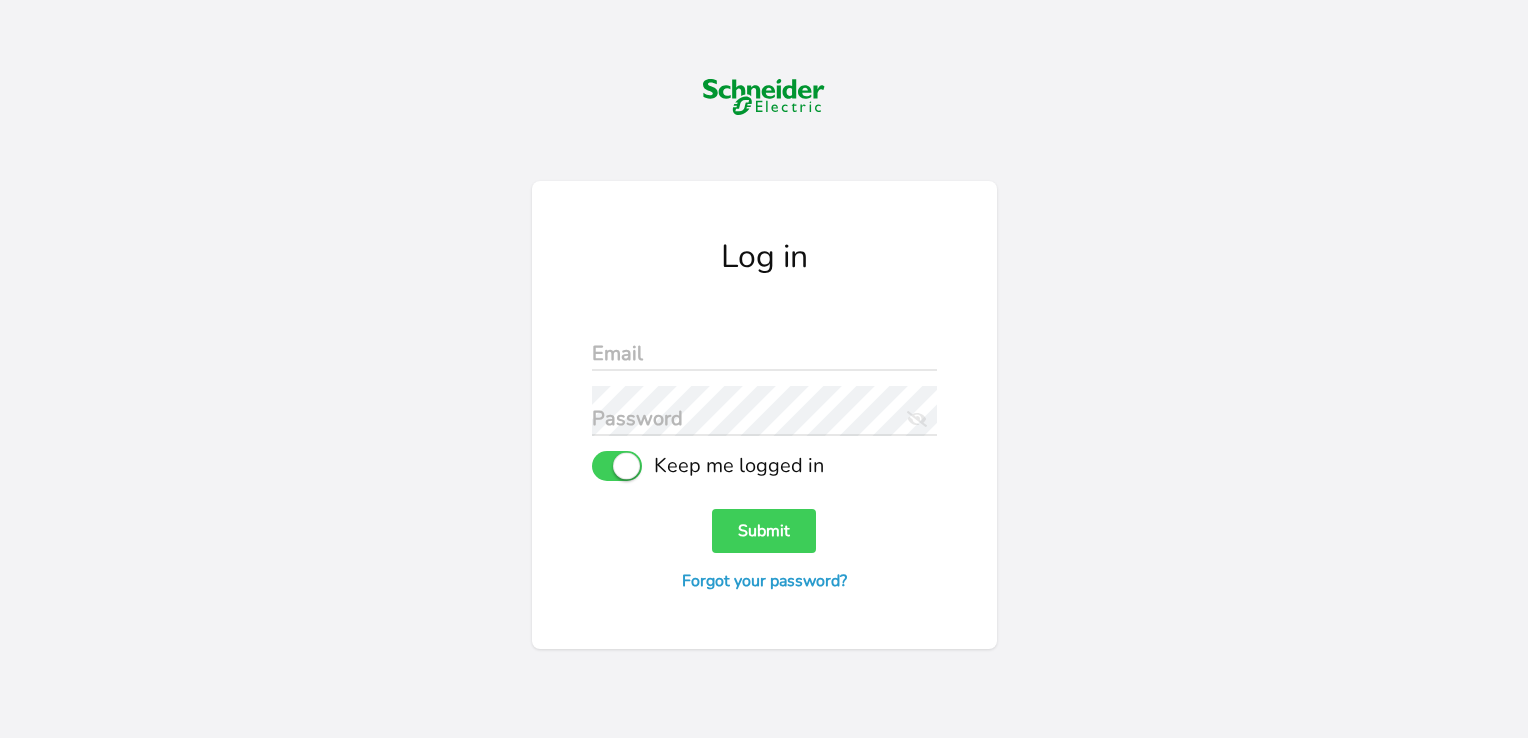 scroll, scrollTop: 0, scrollLeft: 0, axis: both 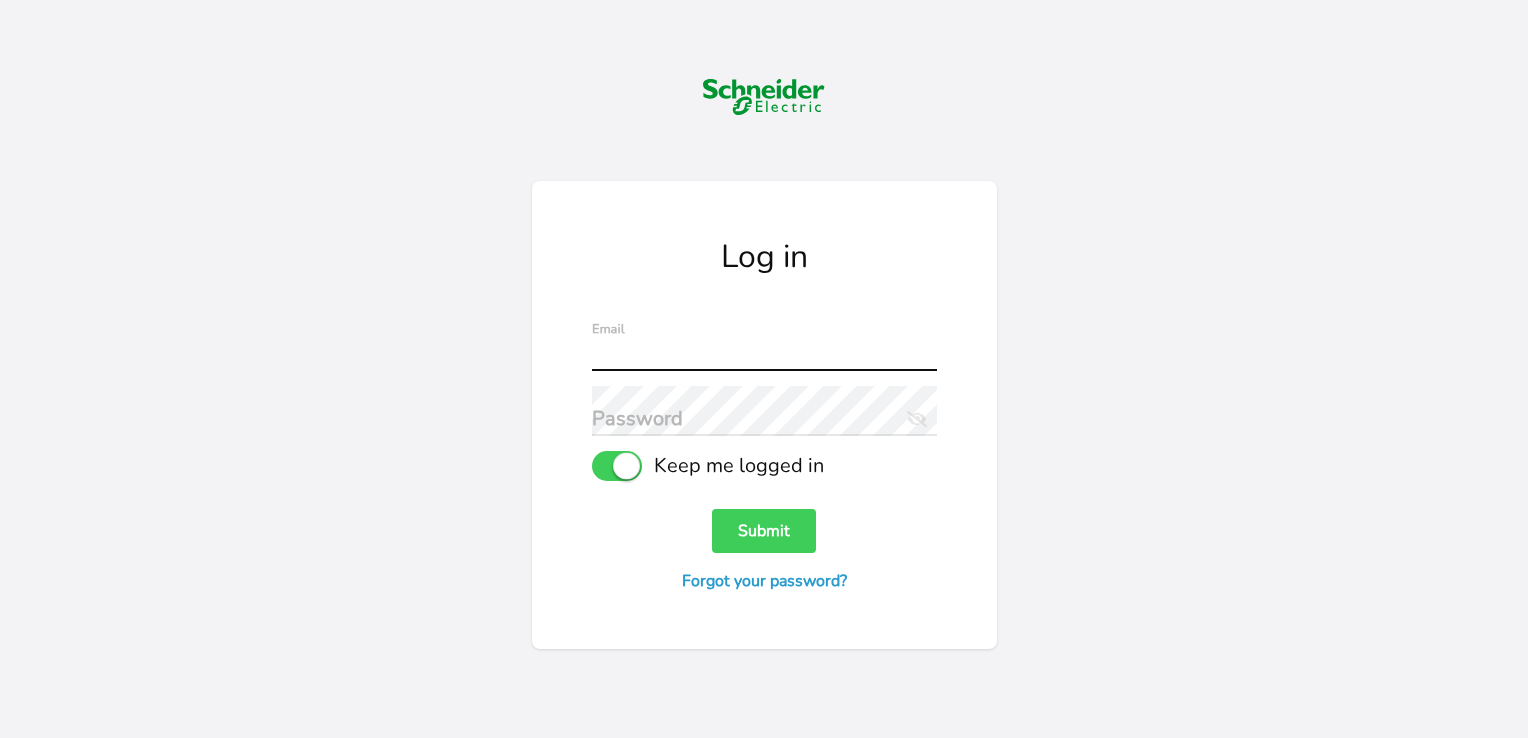 click at bounding box center (764, 346) 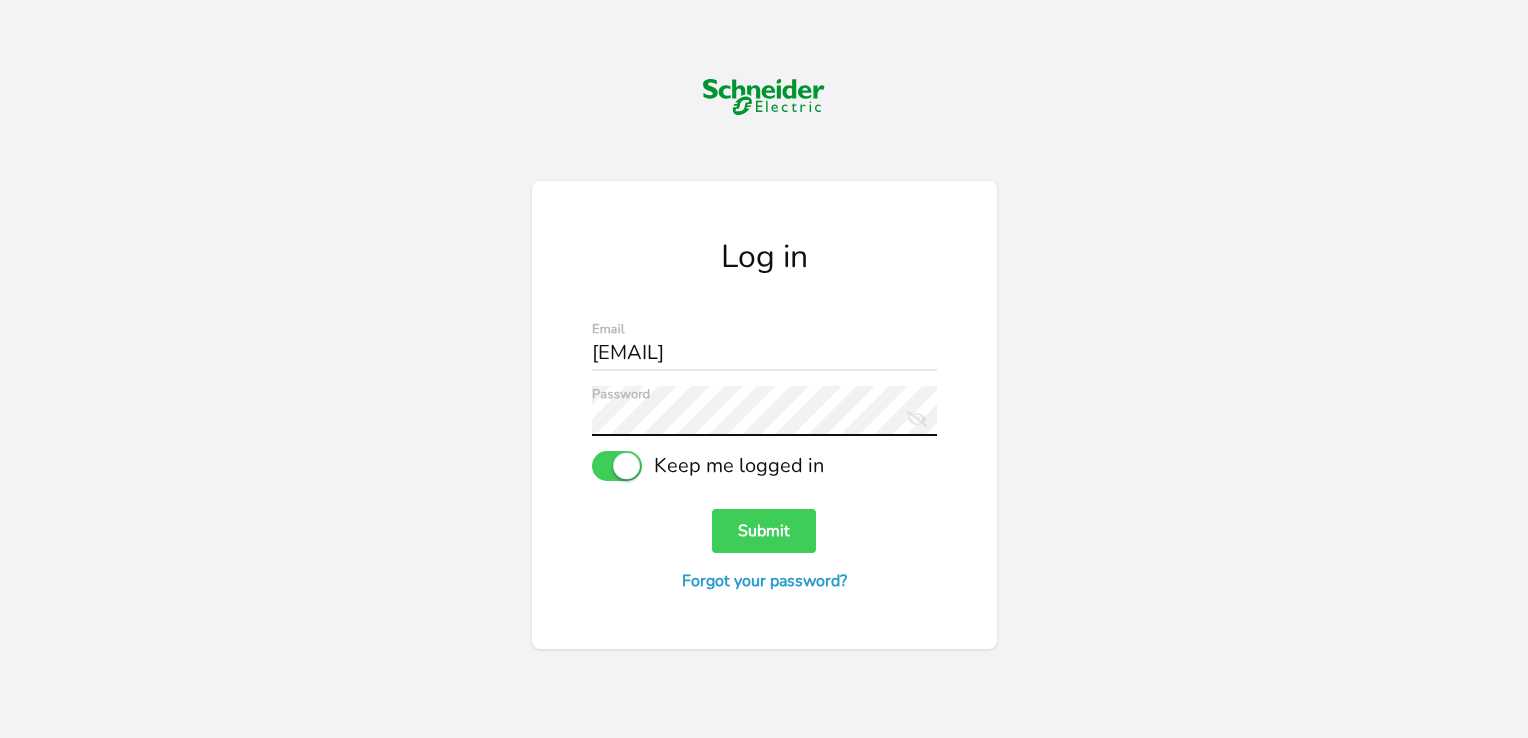 click on "Submit" at bounding box center [764, 531] 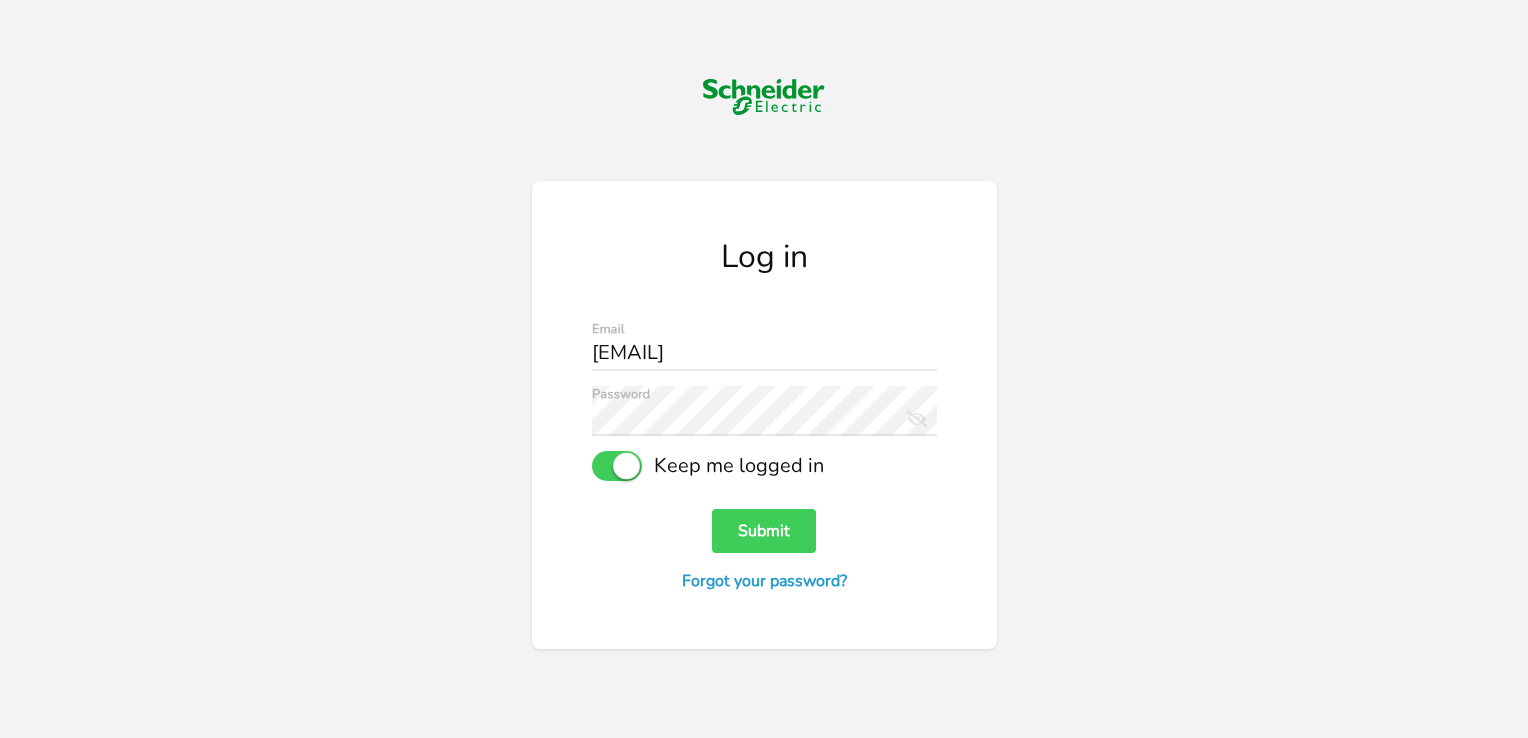 click on "Log in dane.miller@se.com Email Password Eye Slash Icon Keep me logged in Submit Forgot your password?" at bounding box center [764, 415] 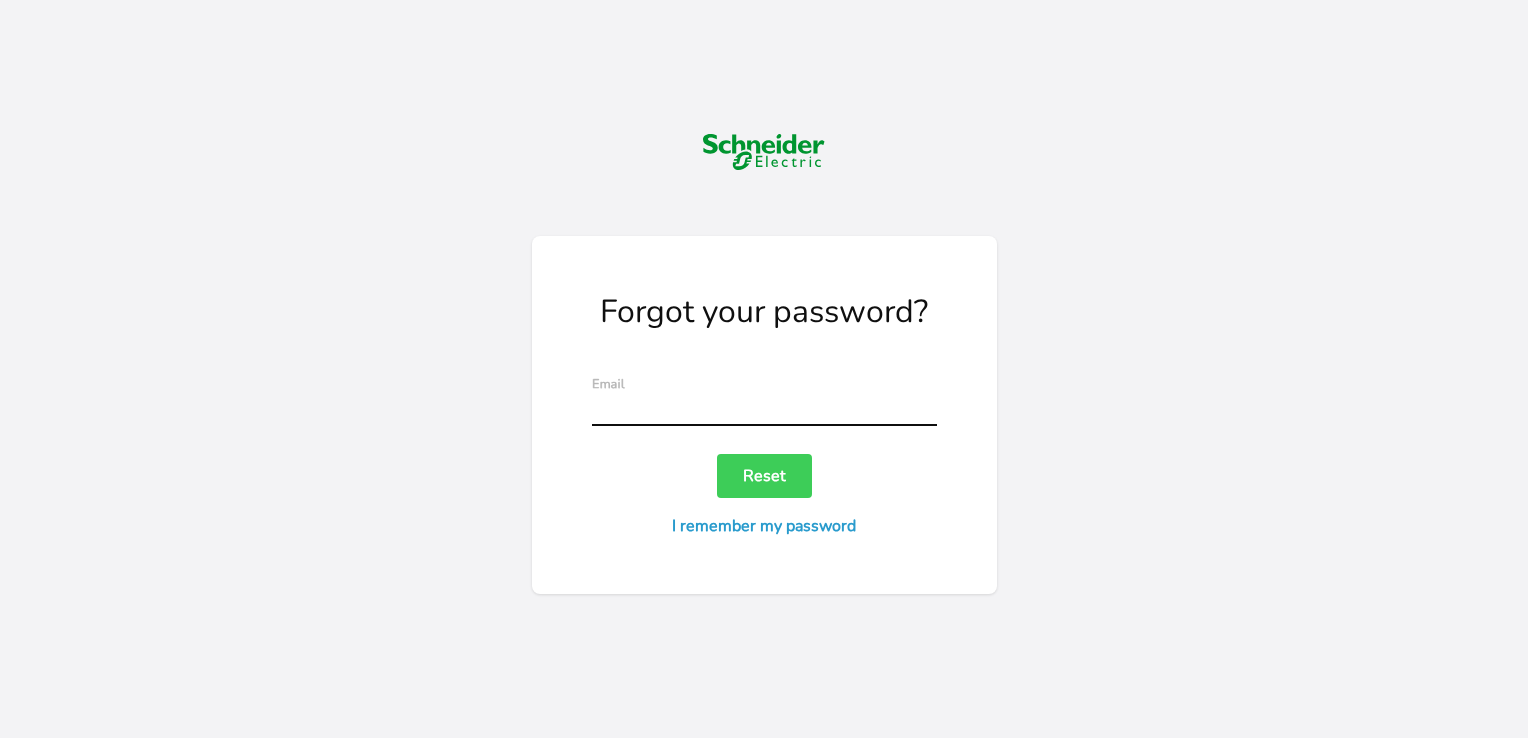 click at bounding box center (764, 401) 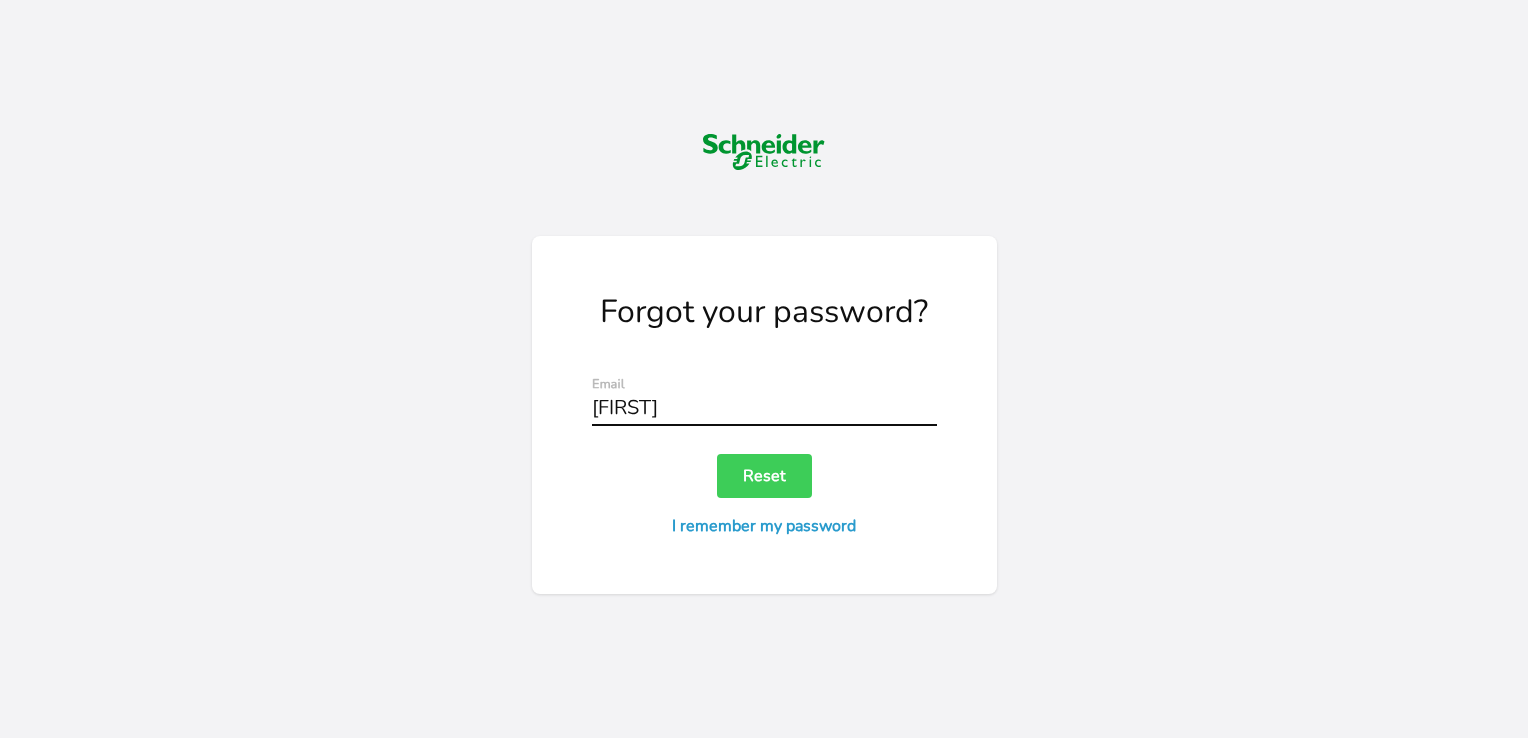 type on "dane.miller+admin@se.com" 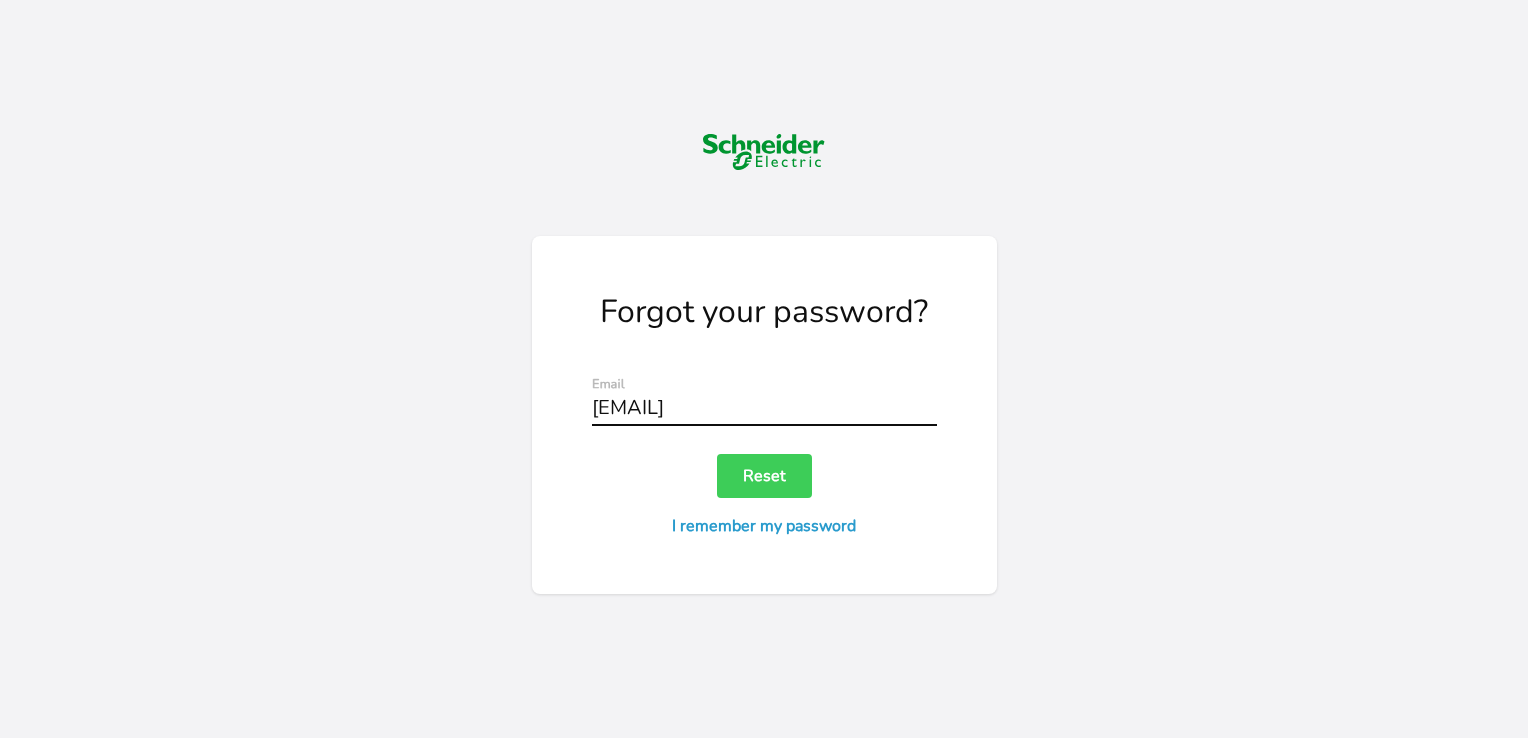 click on "dane.miller+admin@se.com" at bounding box center [764, 401] 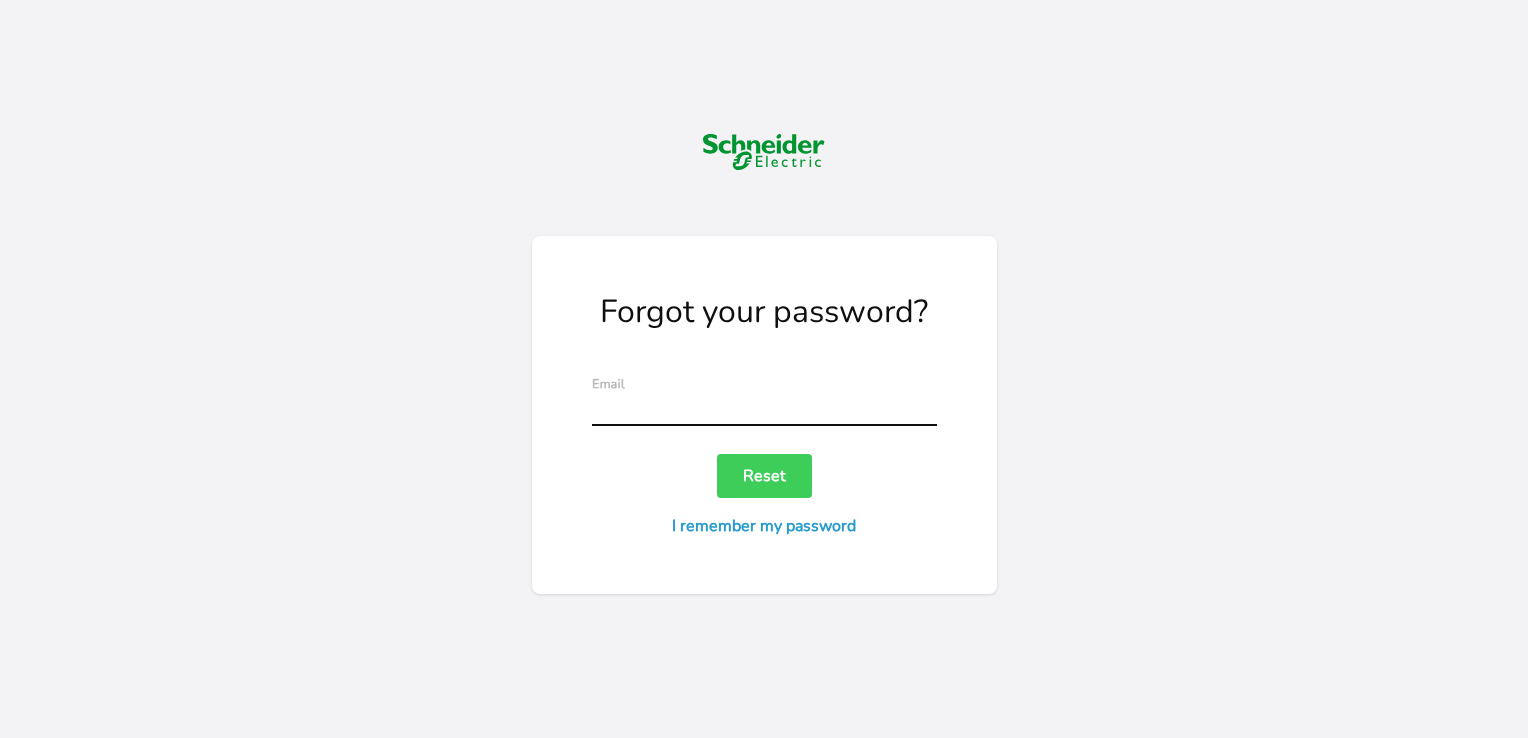 type 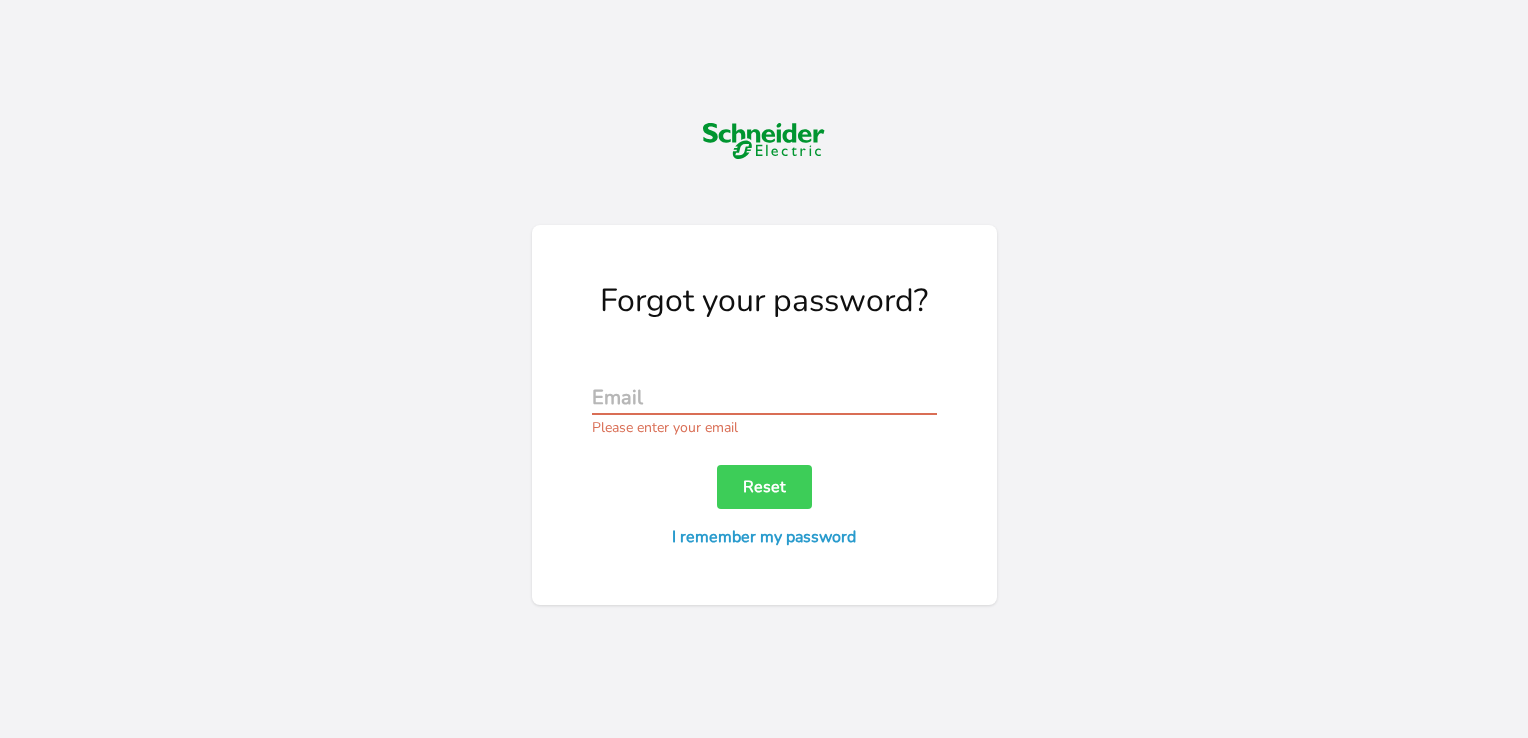click on "Email Please enter your email Reset I remember my password" at bounding box center (764, 455) 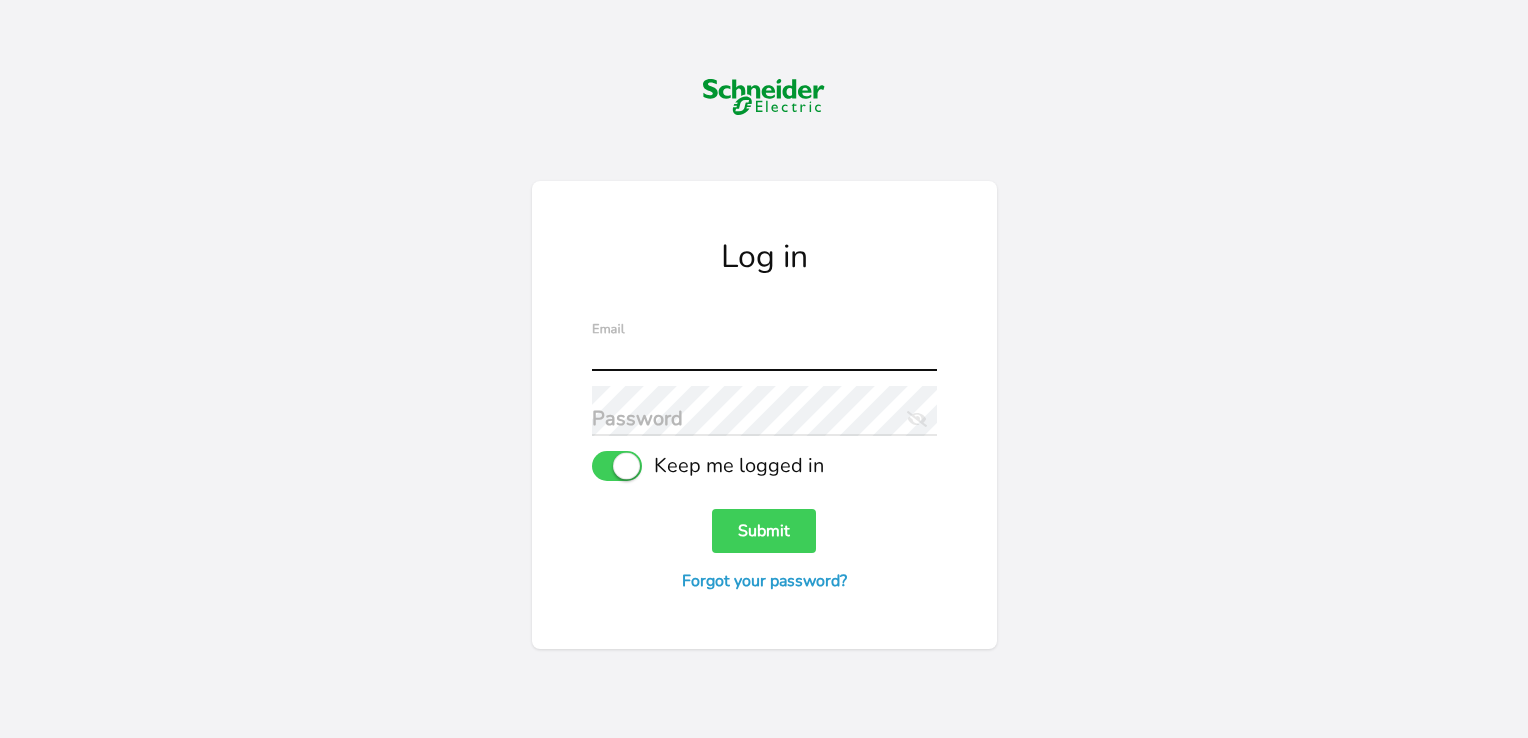 click at bounding box center [764, 346] 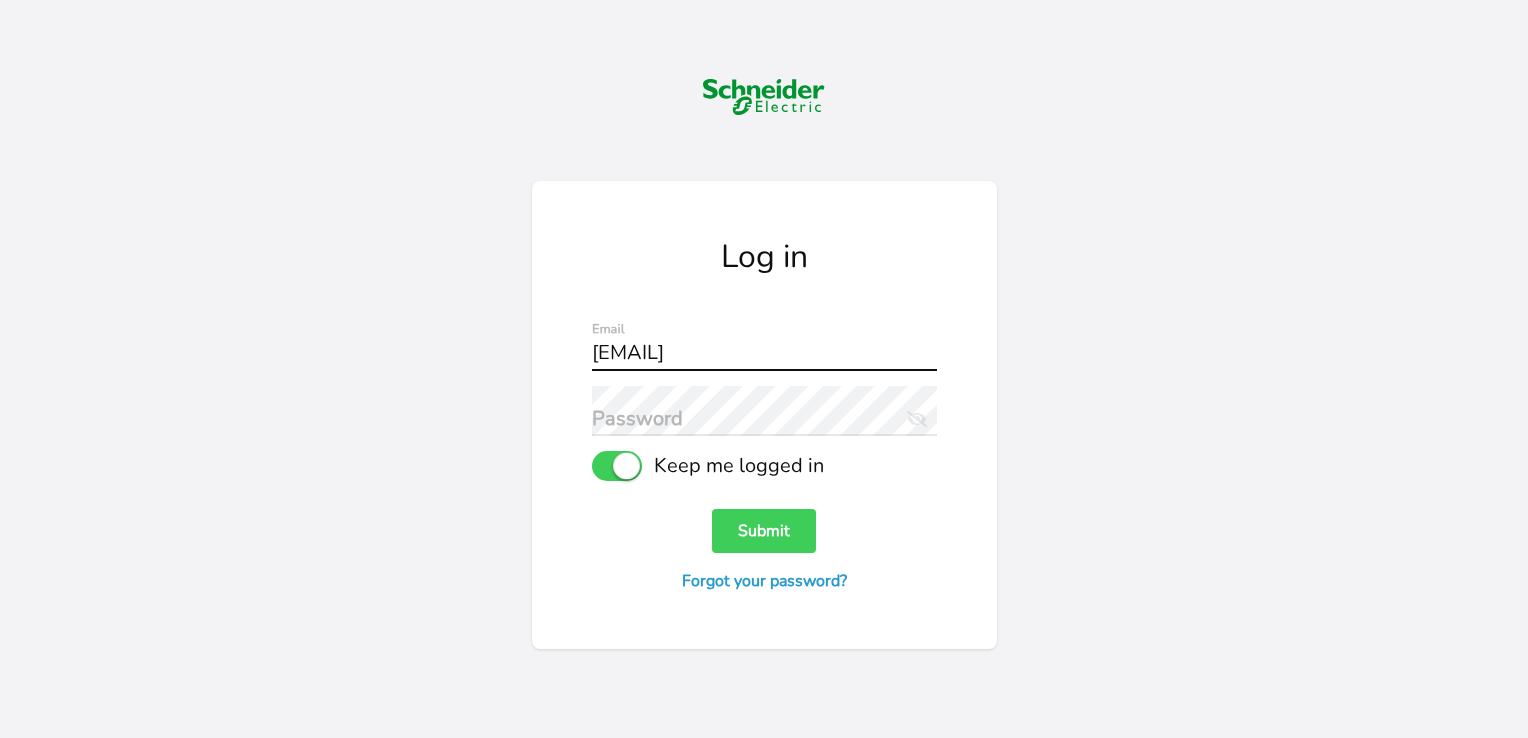 type on "dane.miller+admin@se.com" 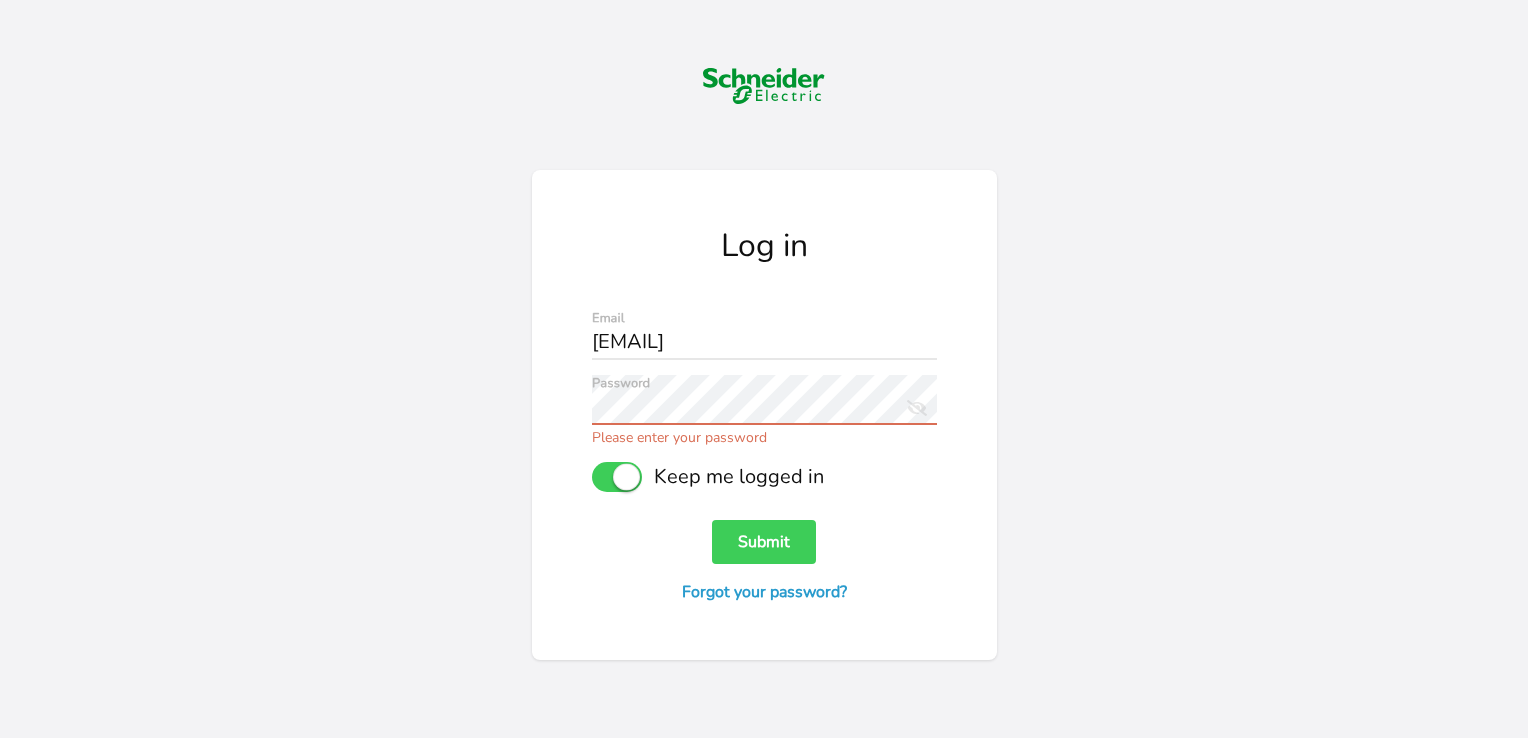 click on "Submit" at bounding box center (764, 542) 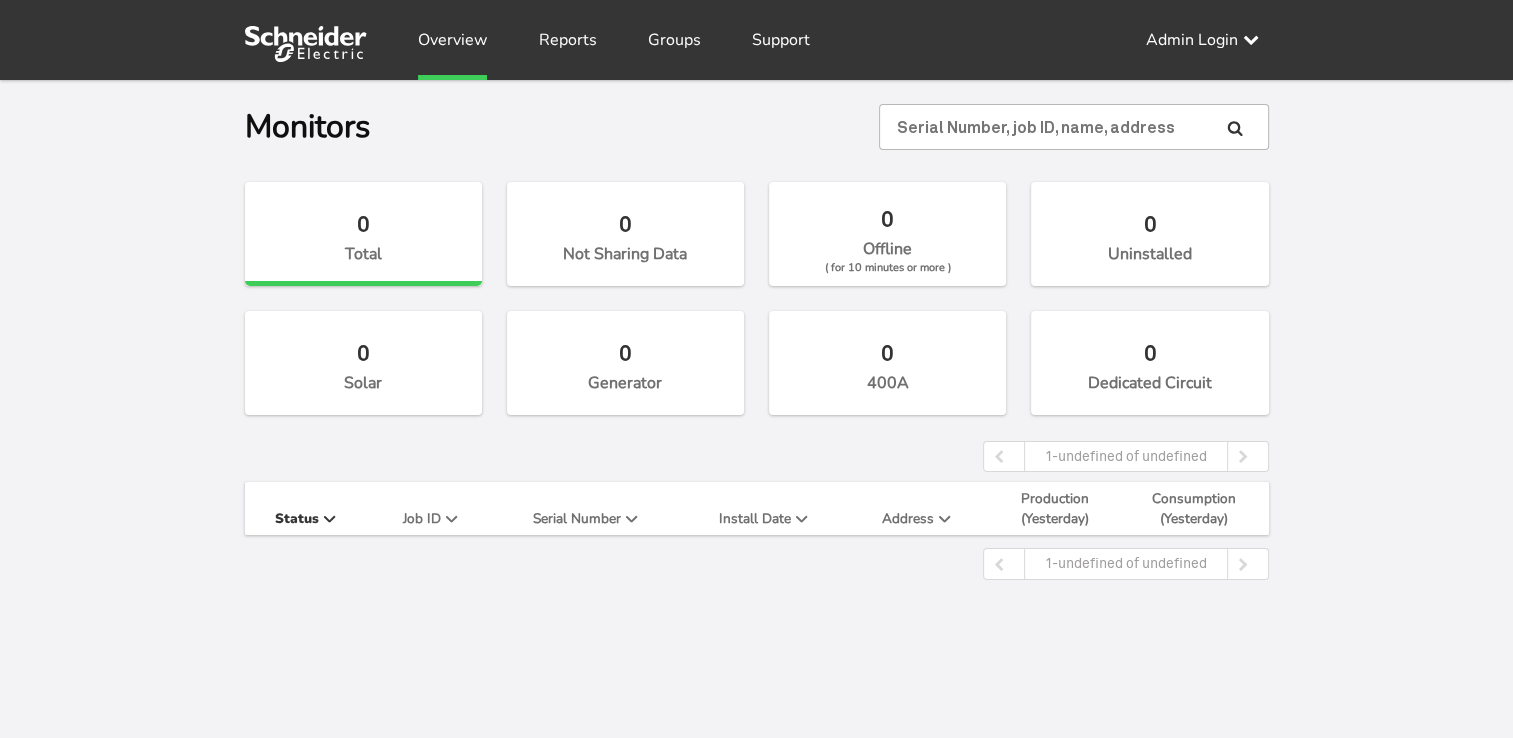 scroll, scrollTop: 0, scrollLeft: 0, axis: both 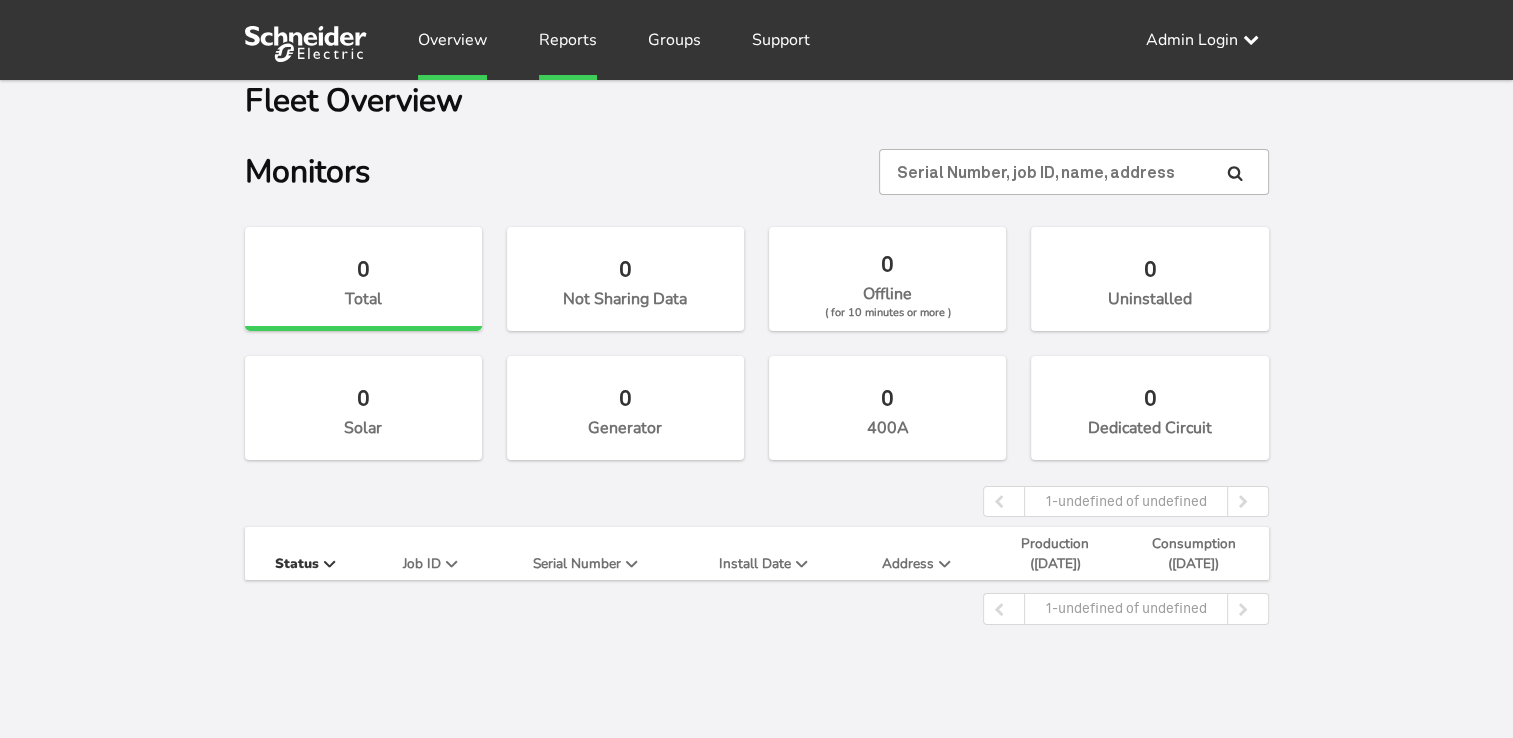 click on "Reports" at bounding box center [568, 40] 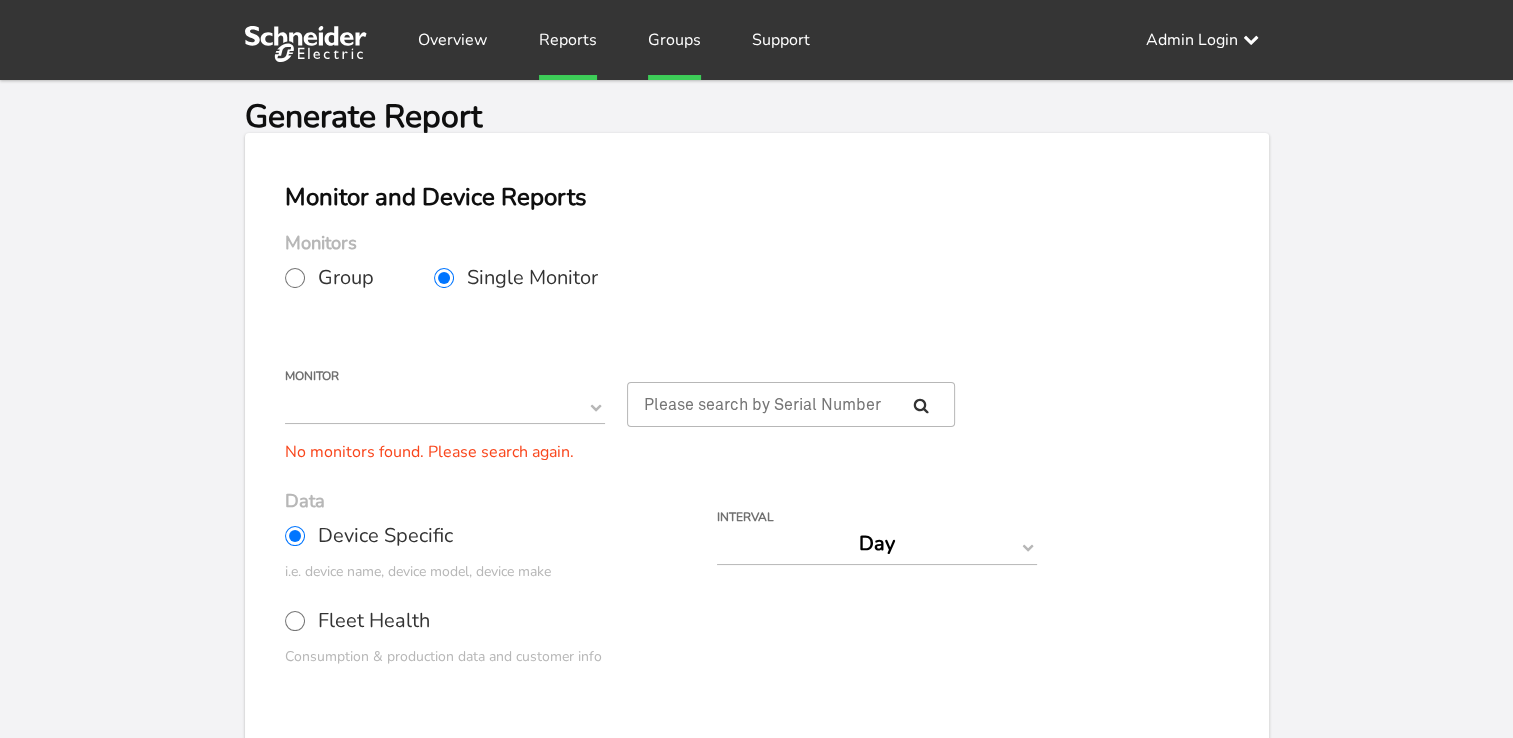 click on "Groups" at bounding box center [674, 40] 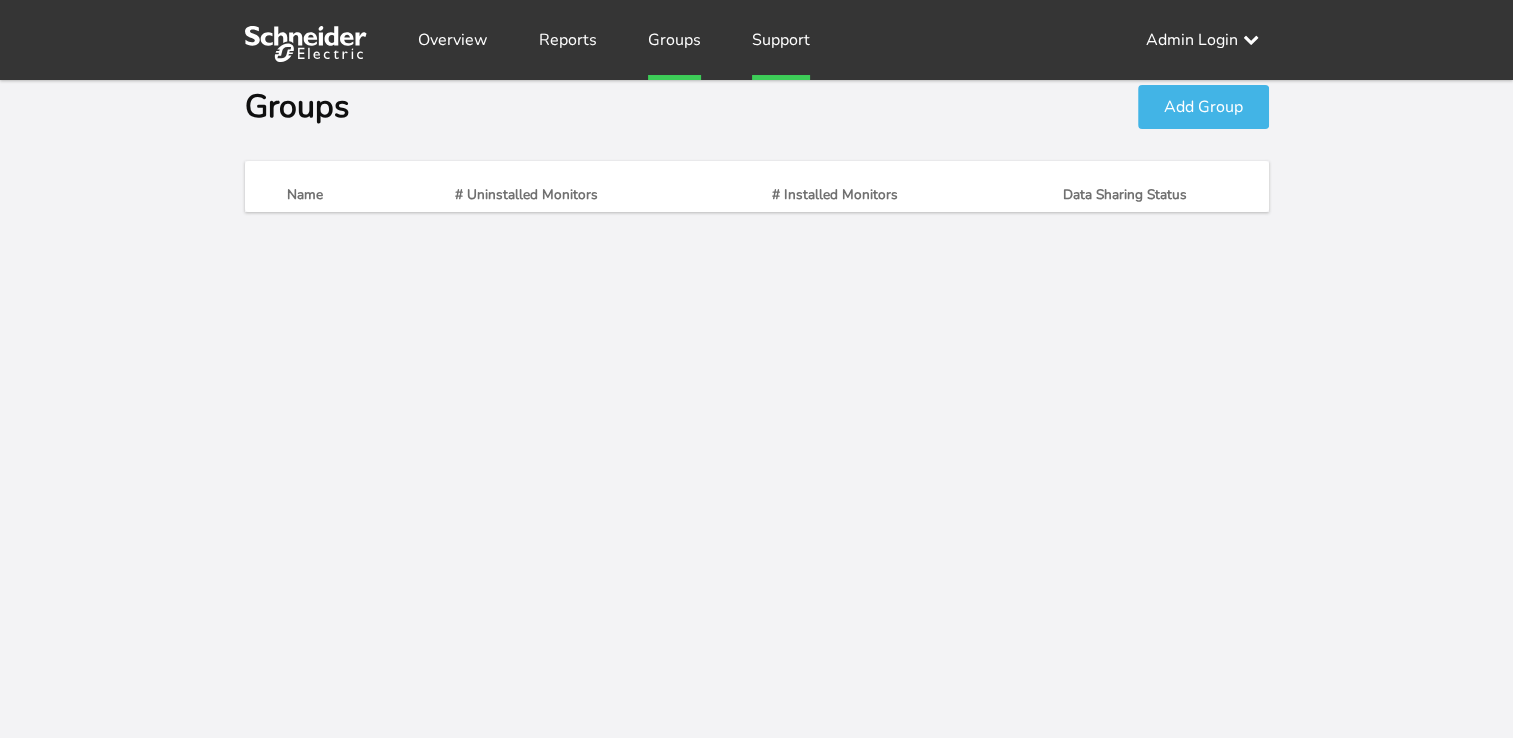 click on "Support" at bounding box center [781, 40] 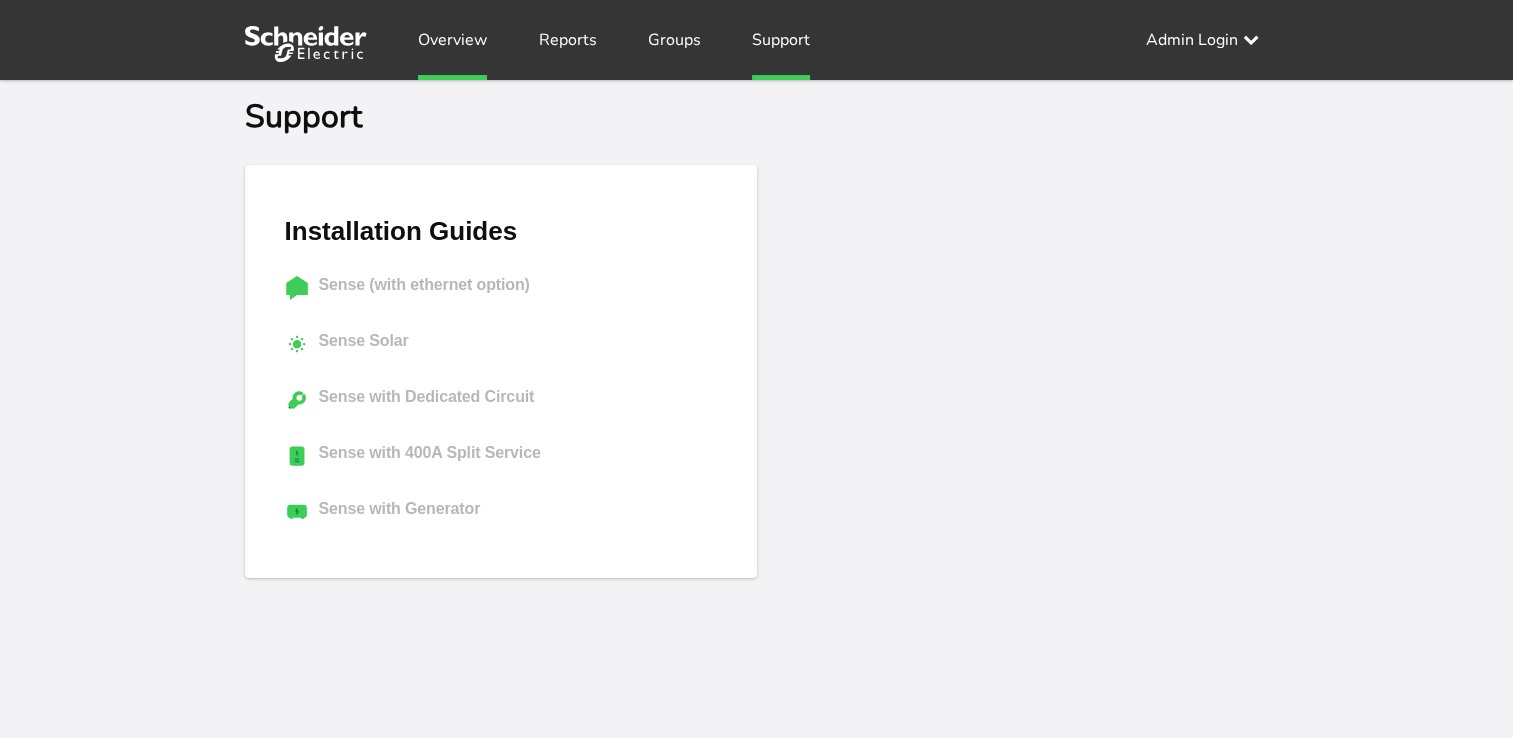 click on "Overview" at bounding box center [452, 40] 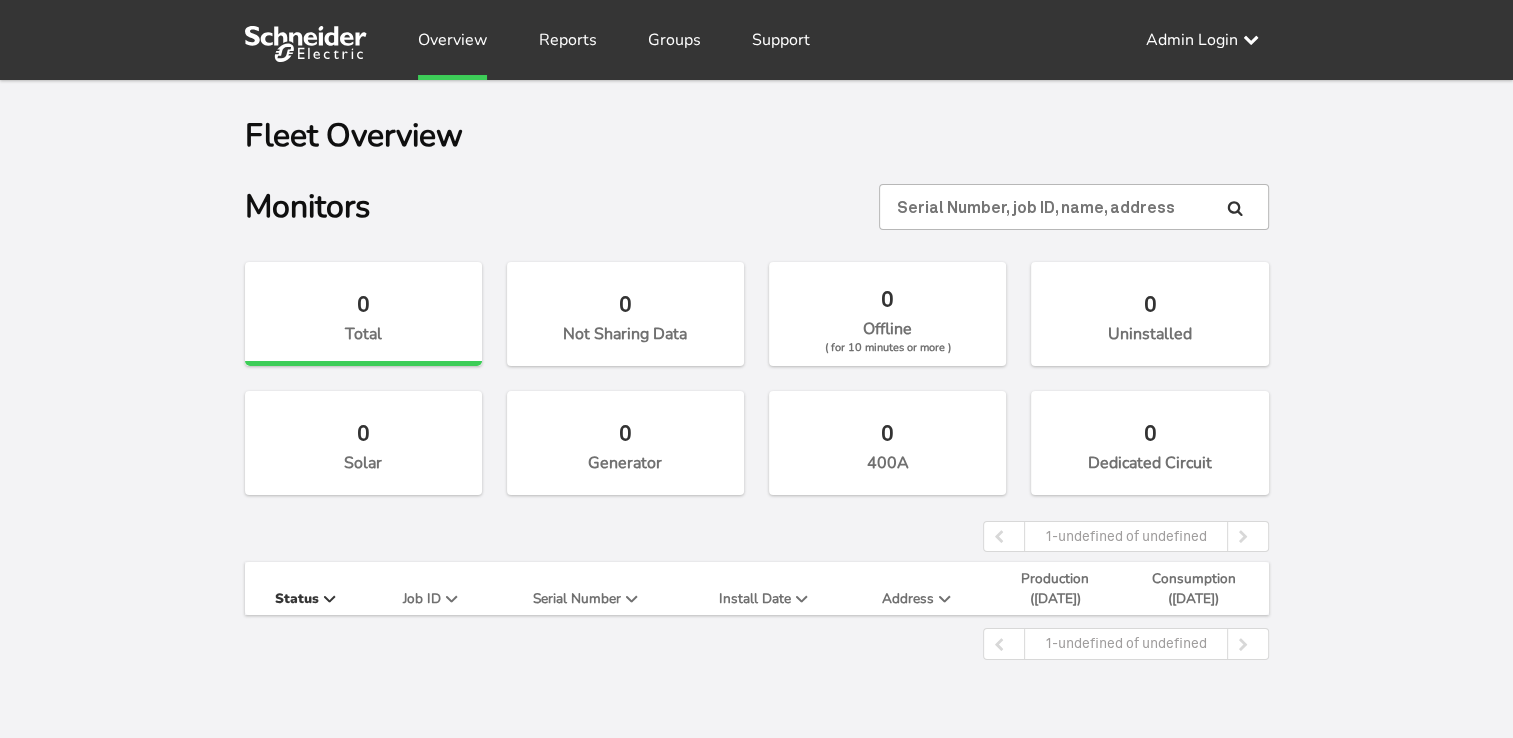 scroll, scrollTop: 0, scrollLeft: 0, axis: both 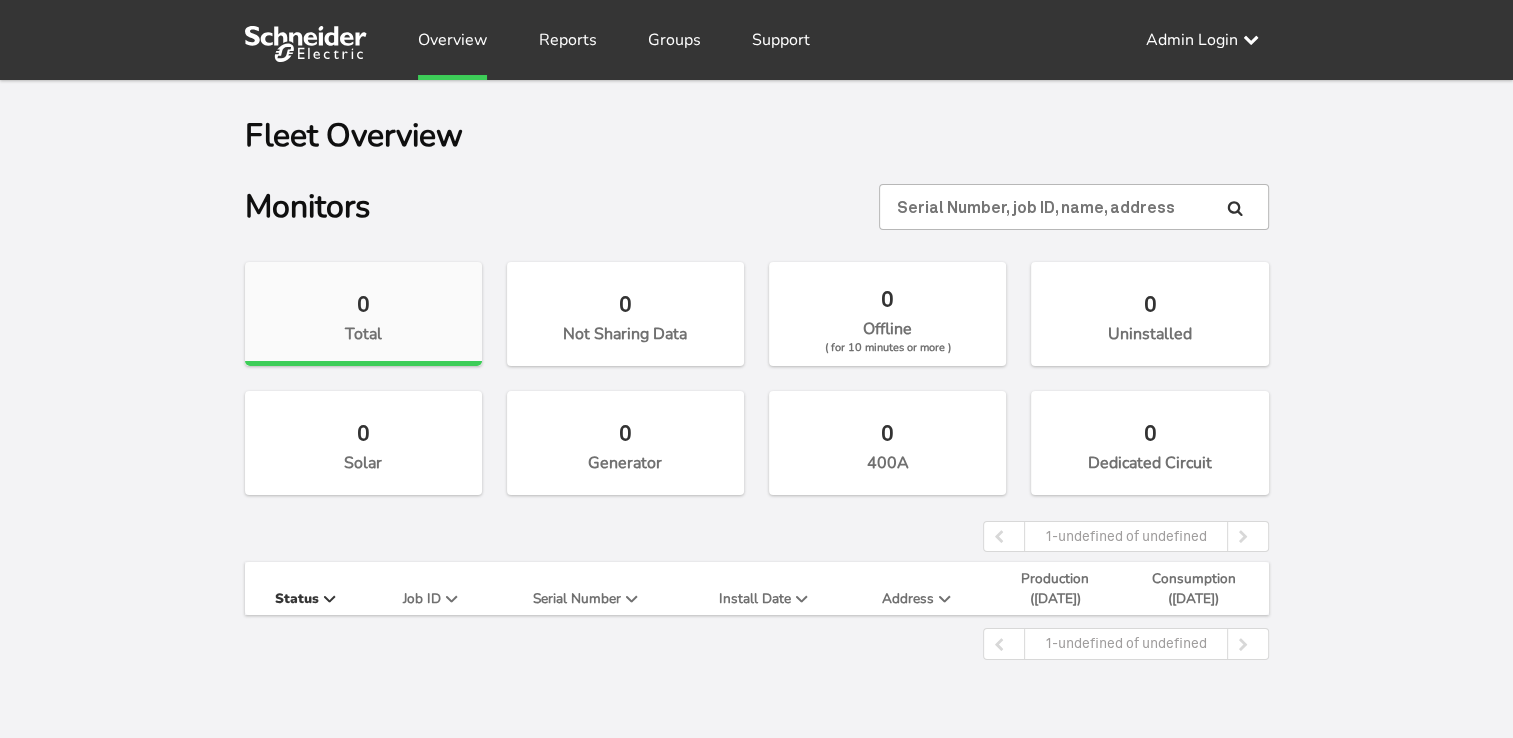 click on "0 Total" at bounding box center (363, 314) 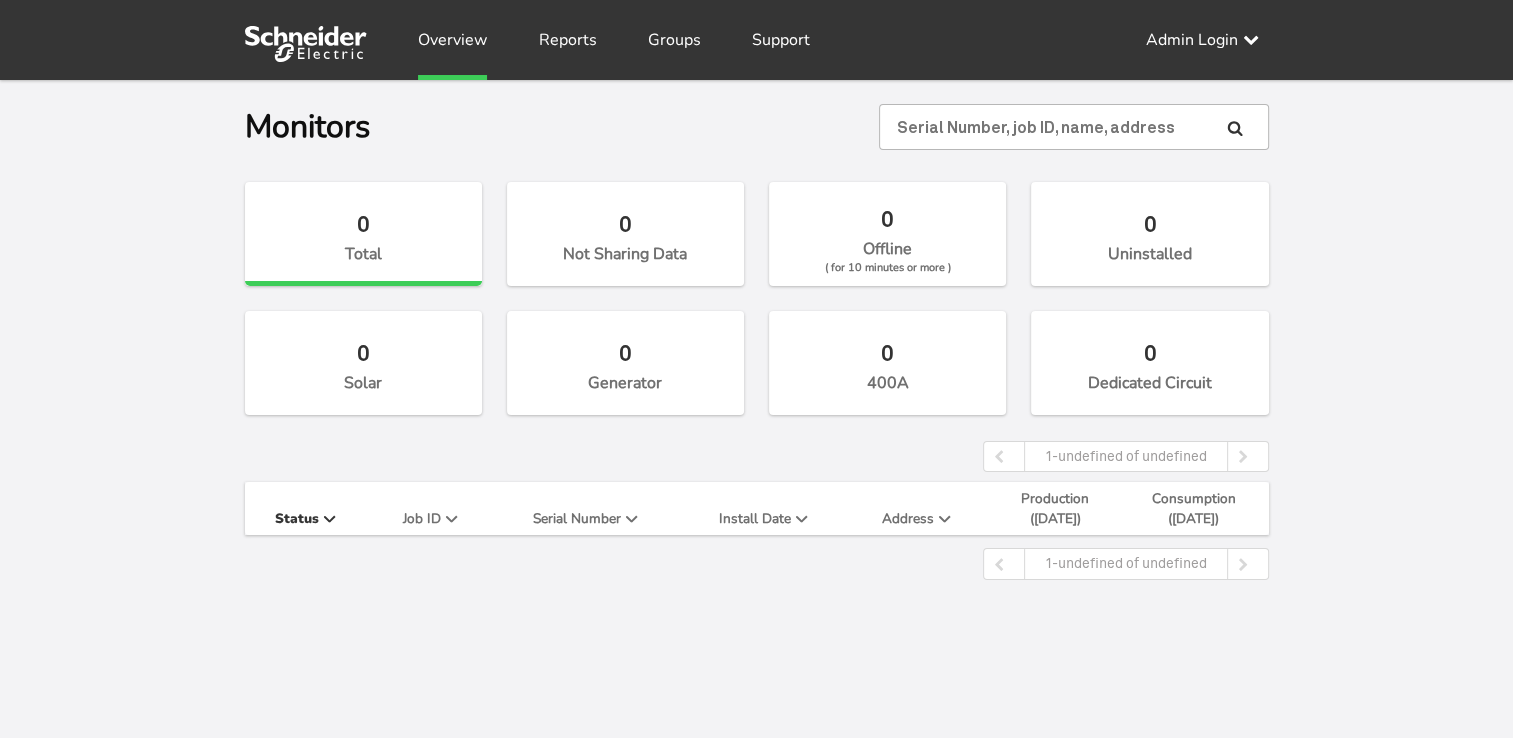 scroll, scrollTop: 0, scrollLeft: 0, axis: both 